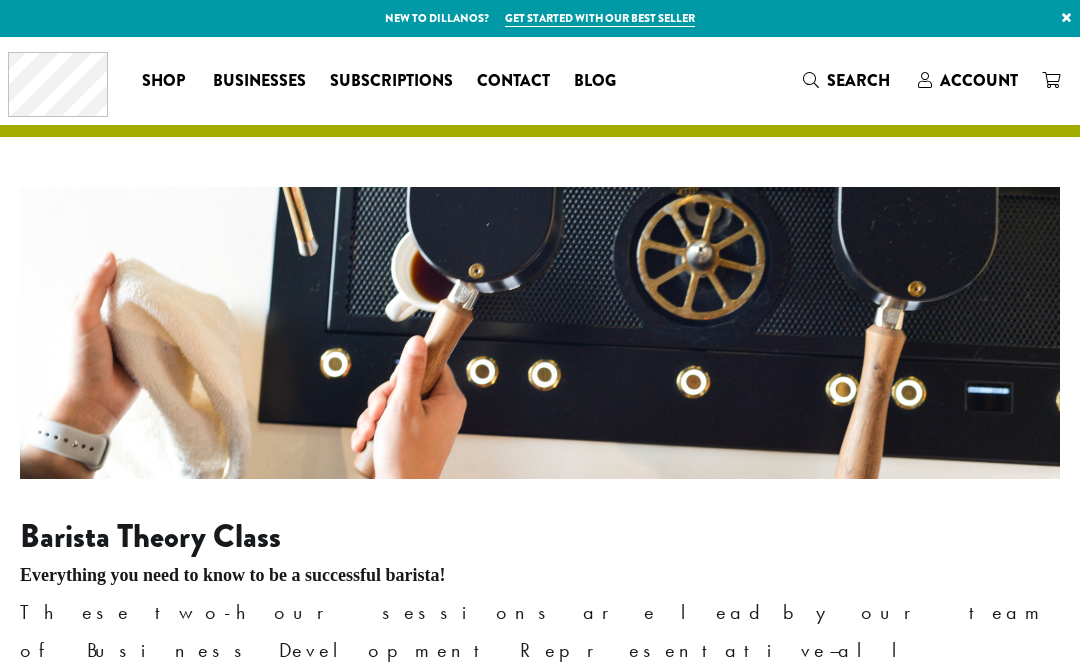 scroll, scrollTop: 0, scrollLeft: 0, axis: both 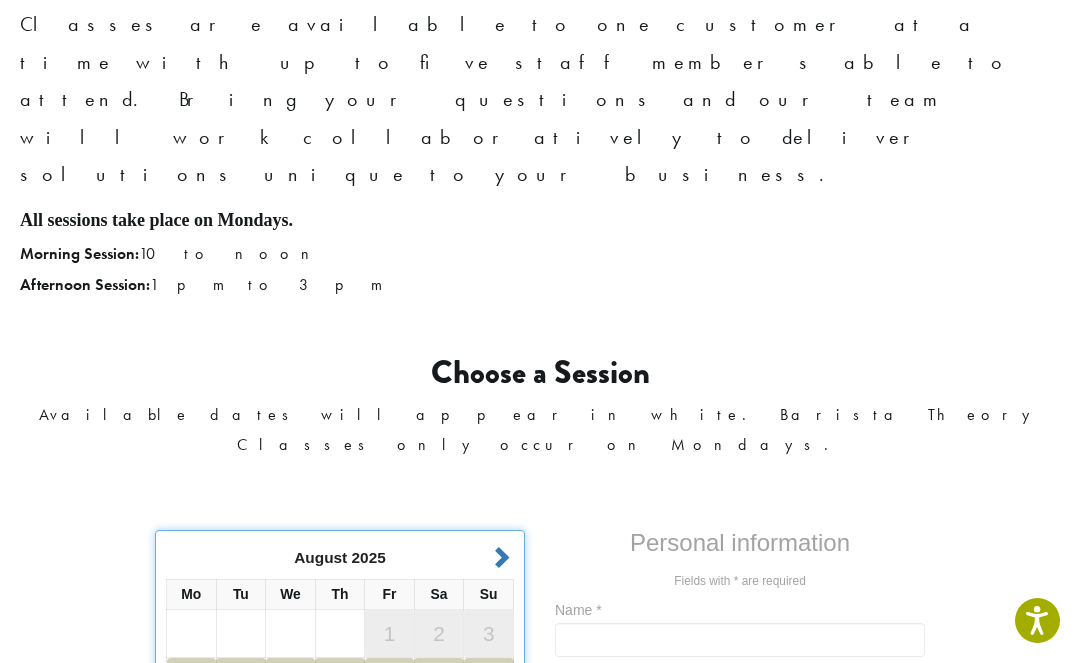 click on "18" at bounding box center [191, 779] 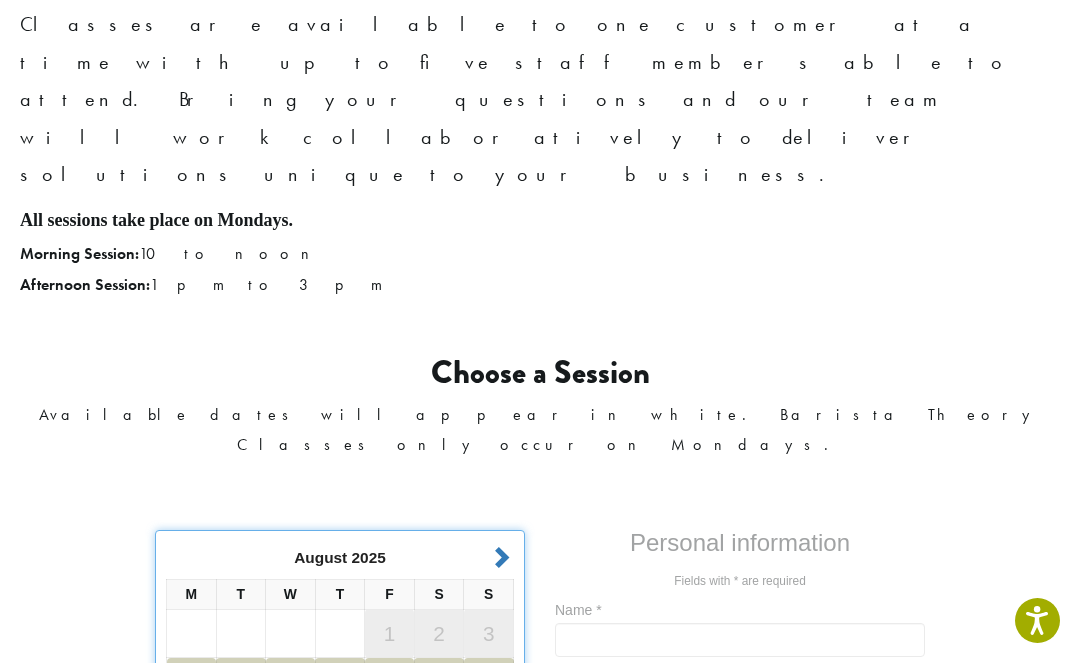 click on "11" at bounding box center (191, 731) 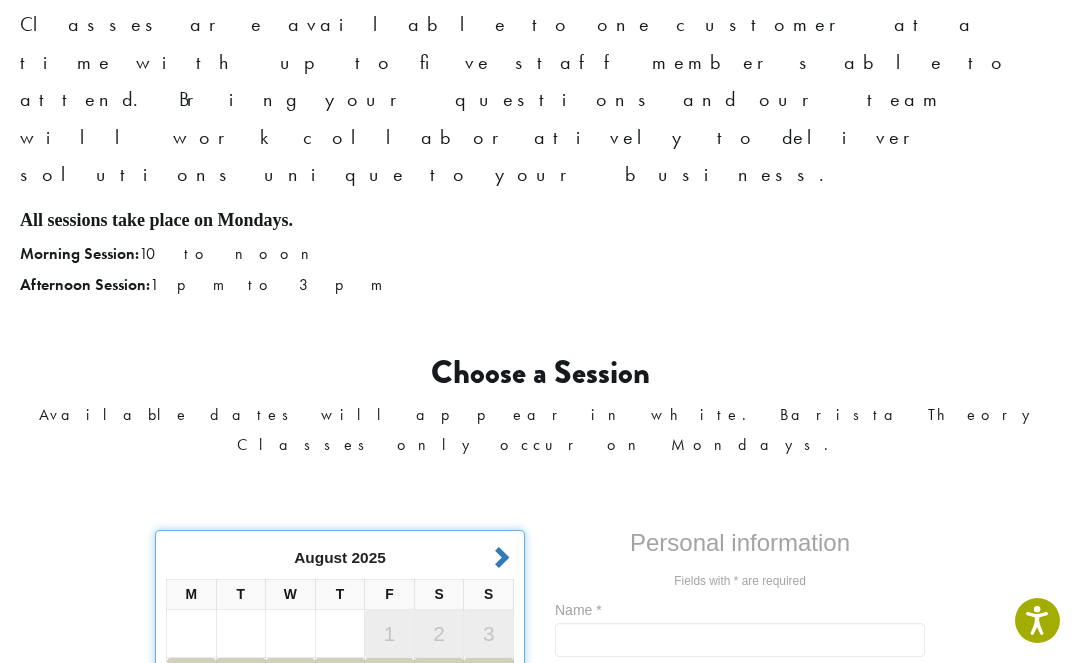 click on "10:00 am" at bounding box center [229, 846] 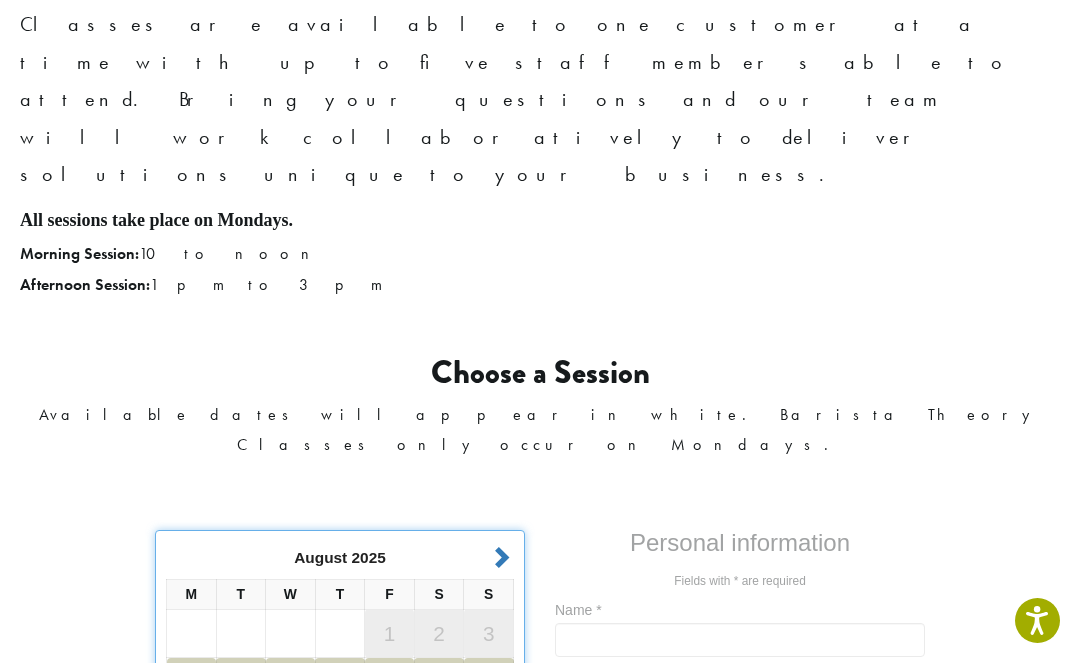 scroll, scrollTop: 920, scrollLeft: 0, axis: vertical 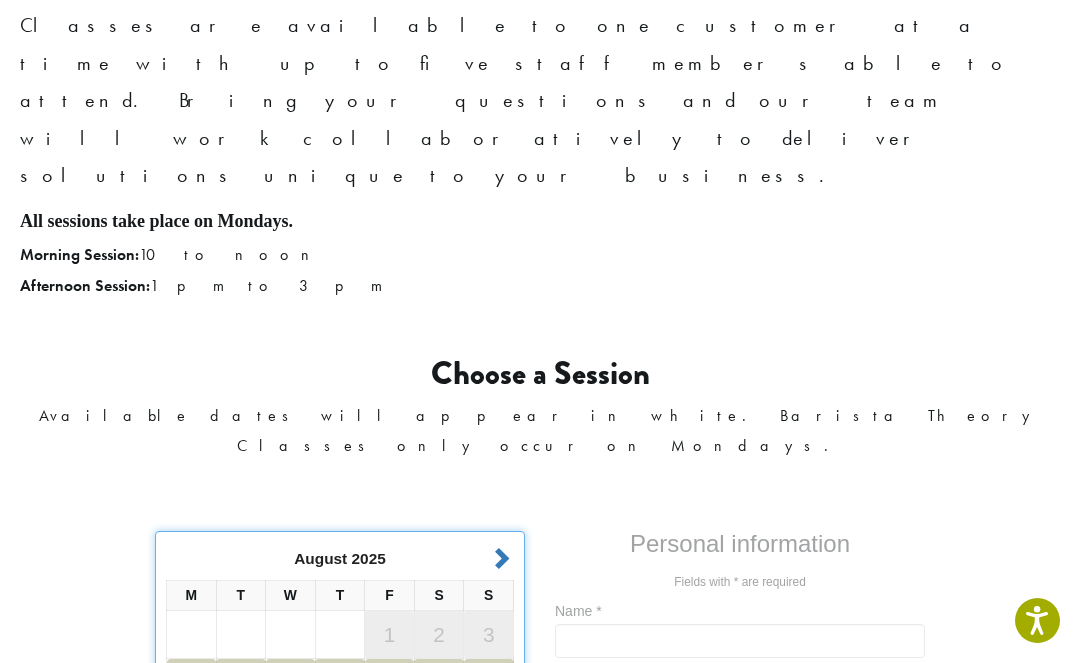click on "18" at bounding box center (191, 780) 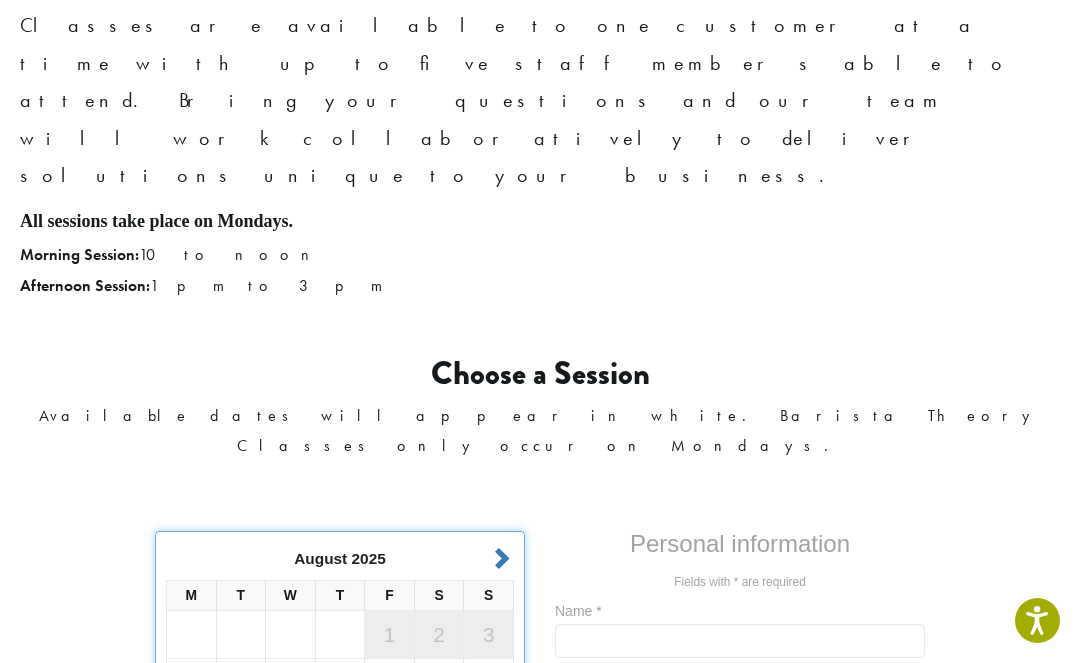 click on "18" at bounding box center [191, 780] 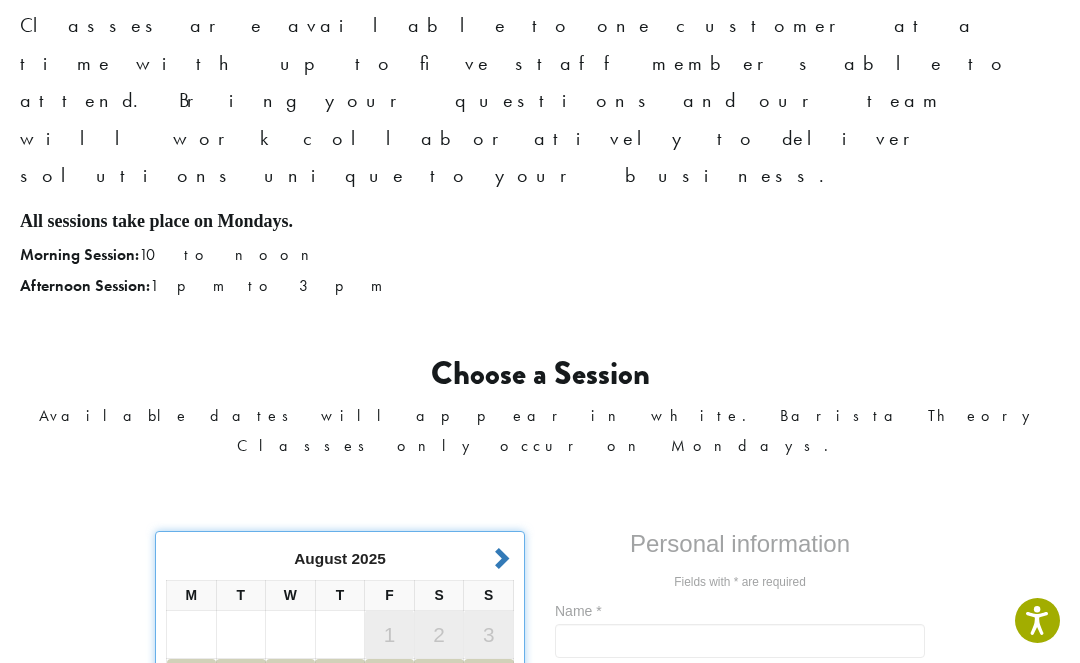 click on "10:00 am" at bounding box center [229, 847] 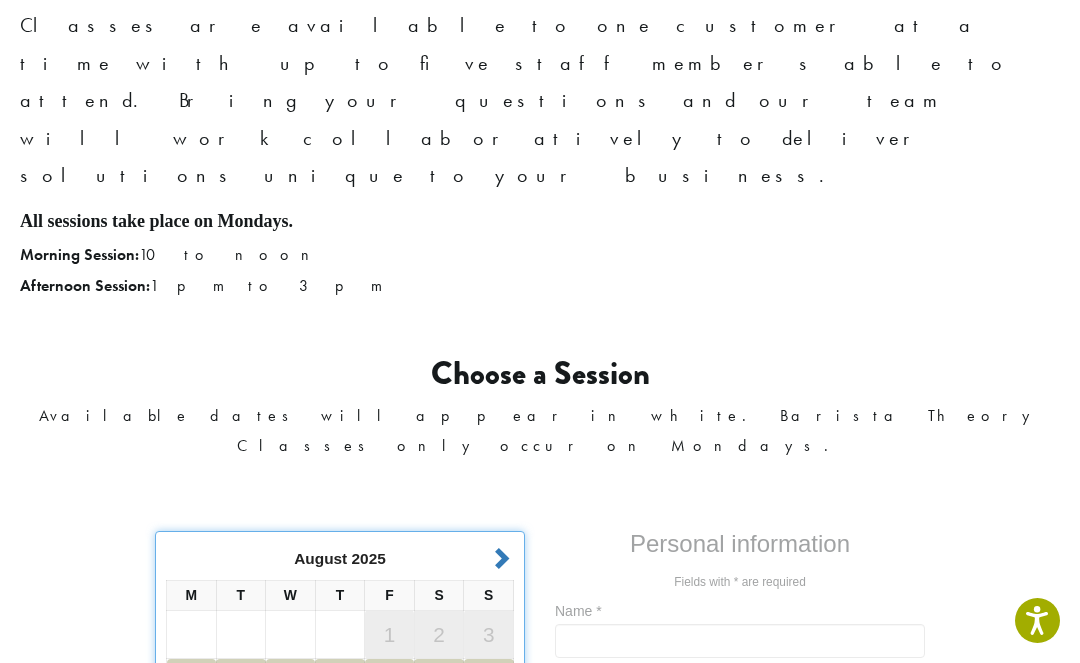click on "10:00 am" at bounding box center [229, 847] 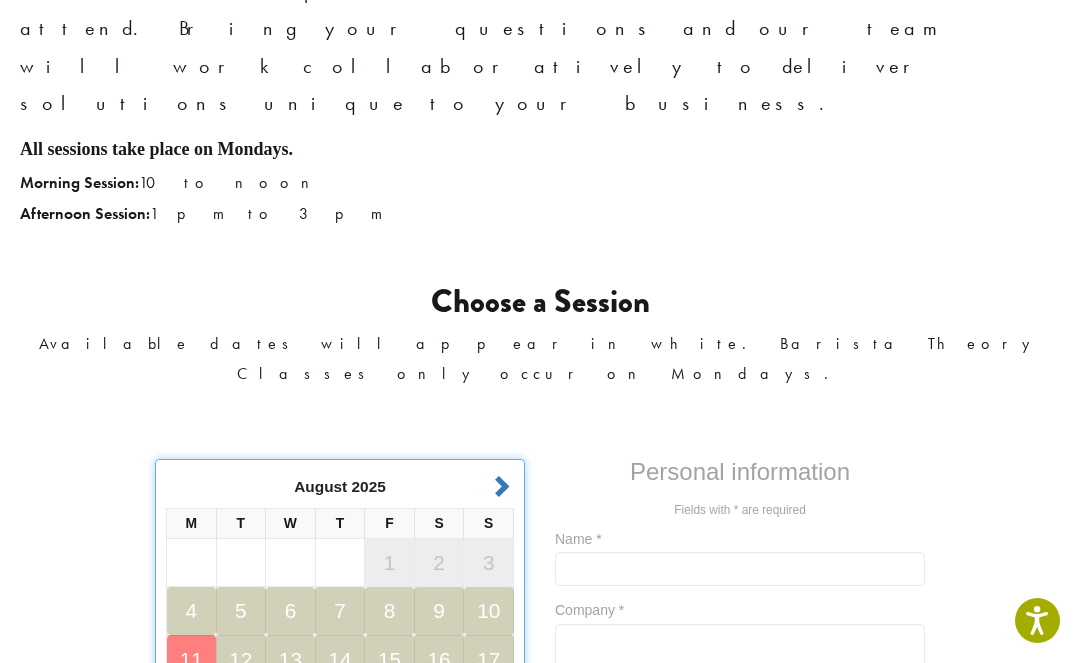 scroll, scrollTop: 990, scrollLeft: 0, axis: vertical 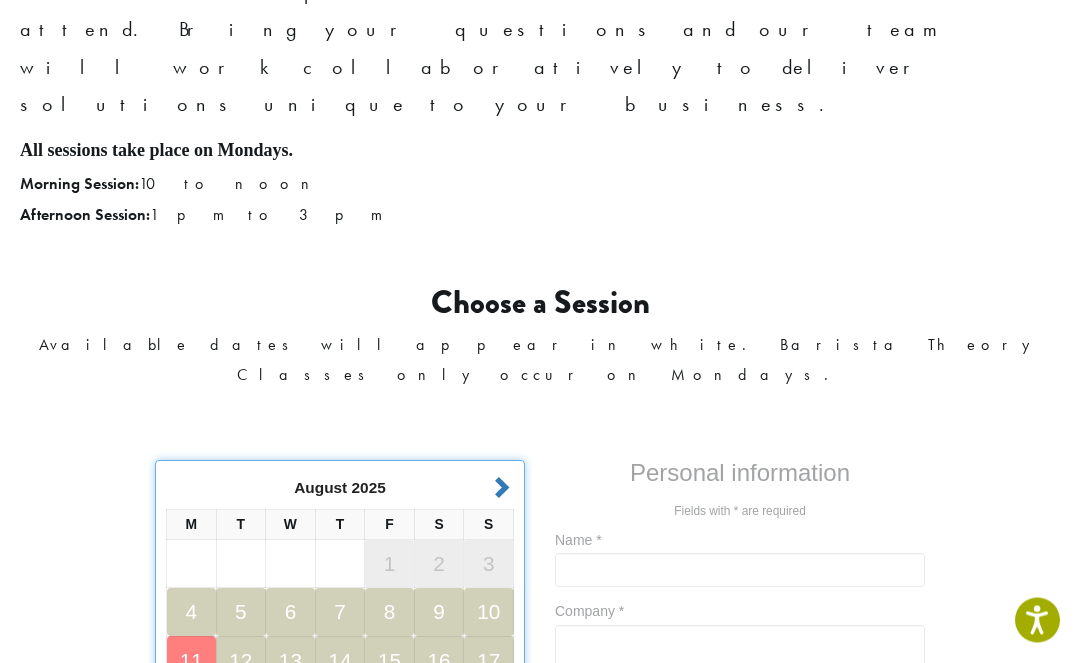 click on "10:00 am" at bounding box center [229, 777] 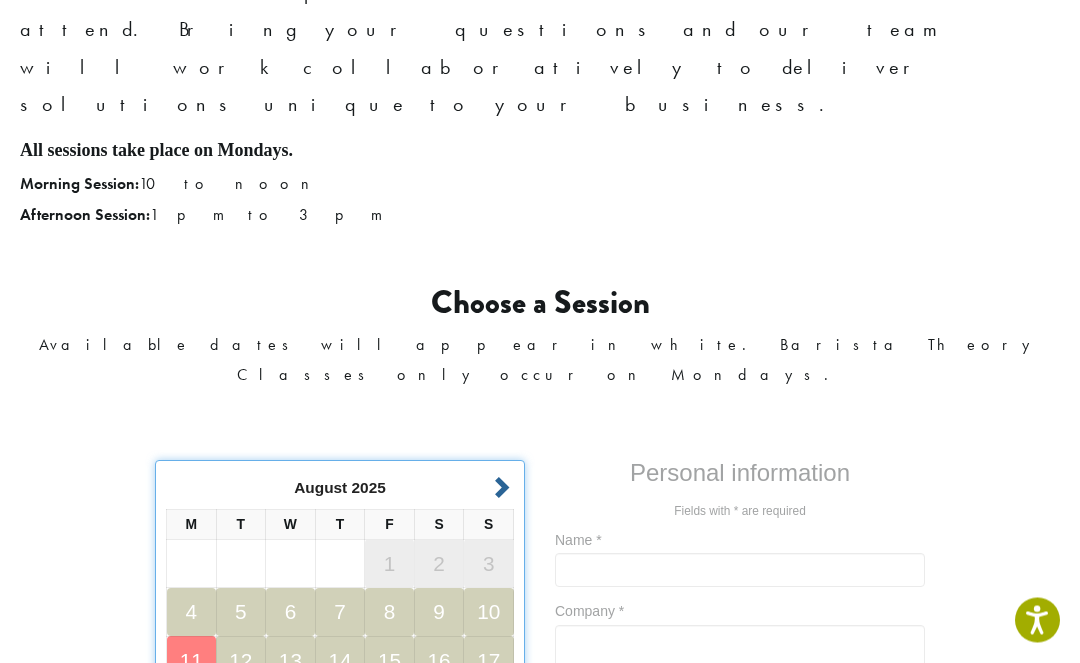 scroll, scrollTop: 991, scrollLeft: 0, axis: vertical 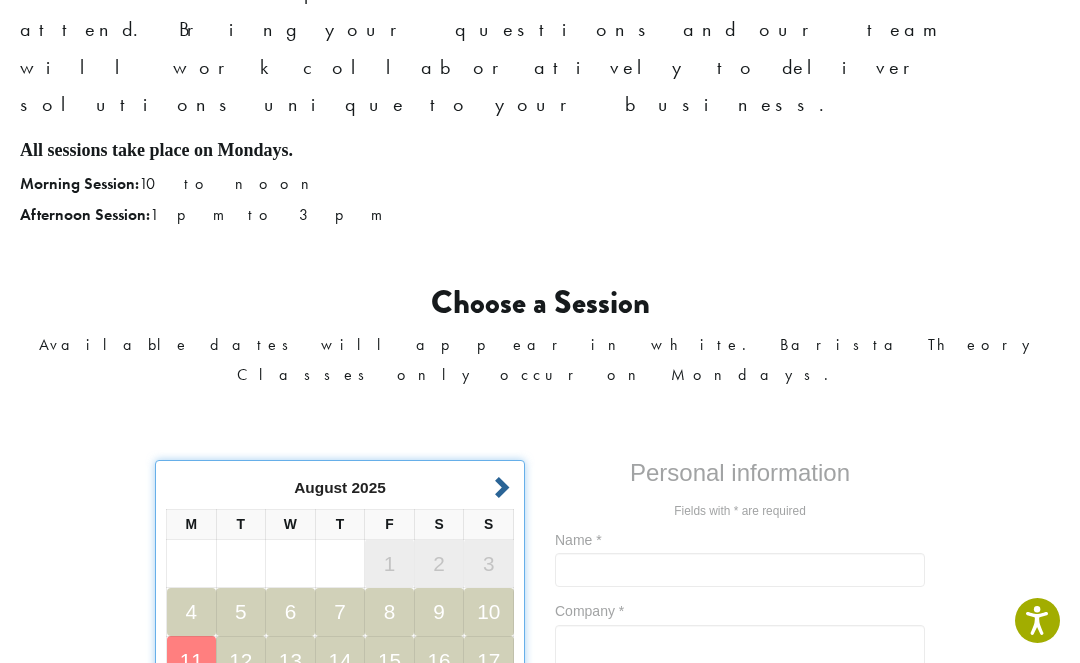 click on "Next" at bounding box center (497, 485) 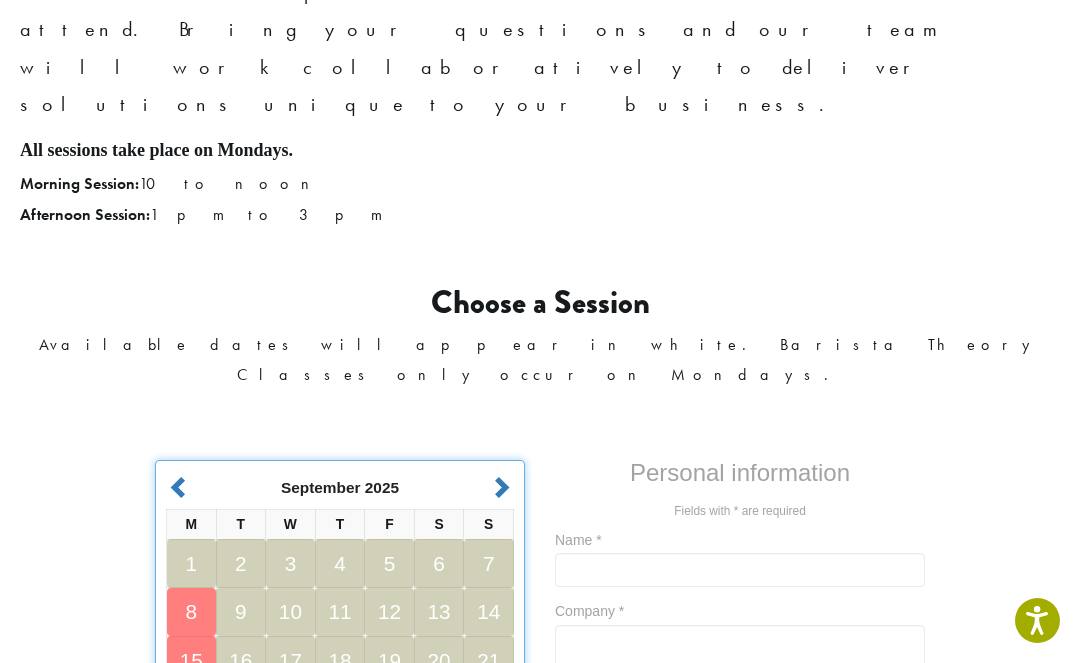 click on "8" at bounding box center (191, 612) 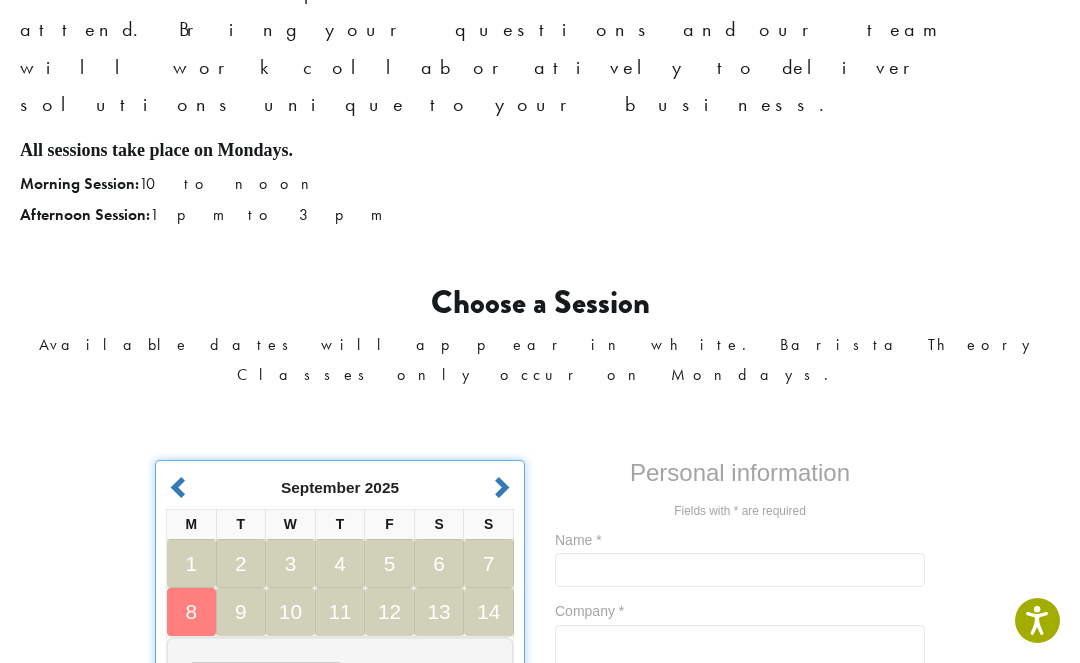 click on "10:00 am" at bounding box center (229, 679) 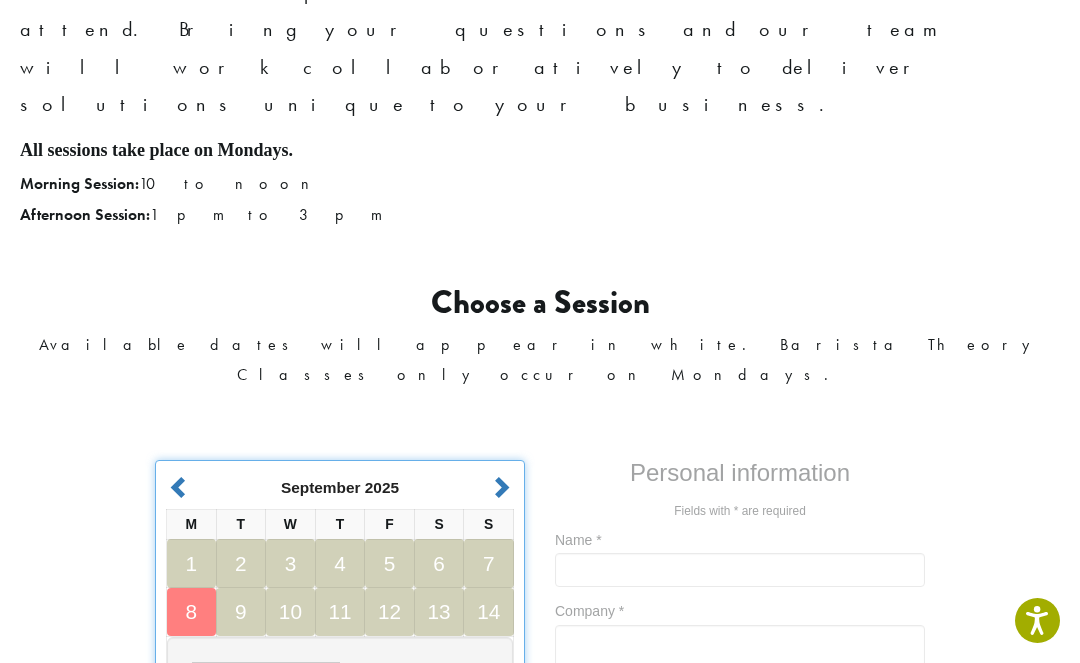 click at bounding box center [740, 745] 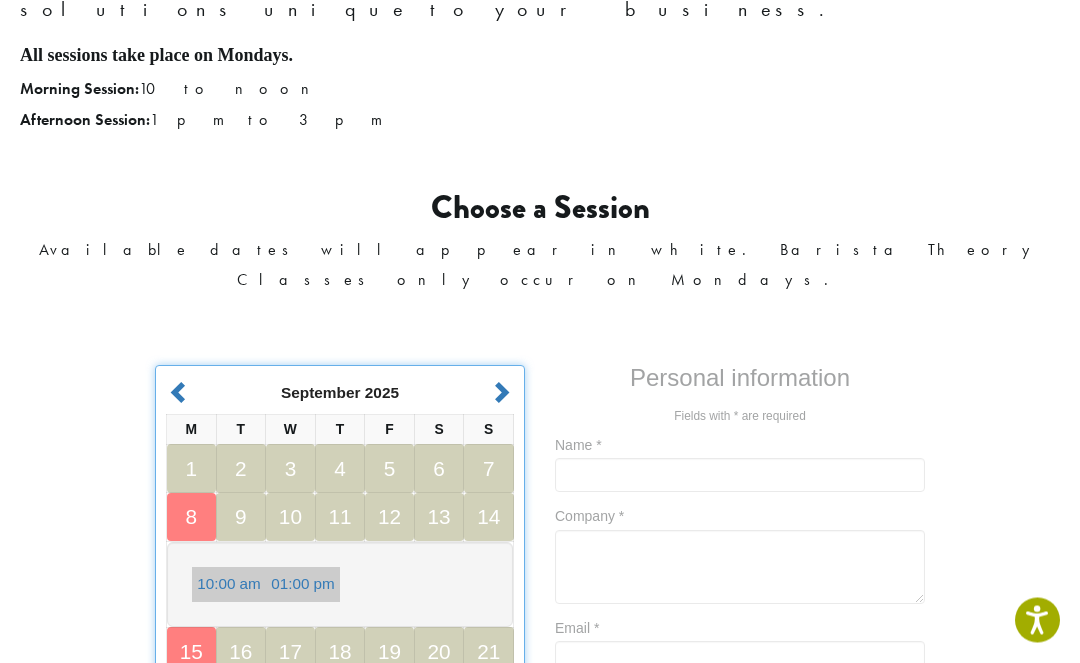 scroll, scrollTop: 1086, scrollLeft: 0, axis: vertical 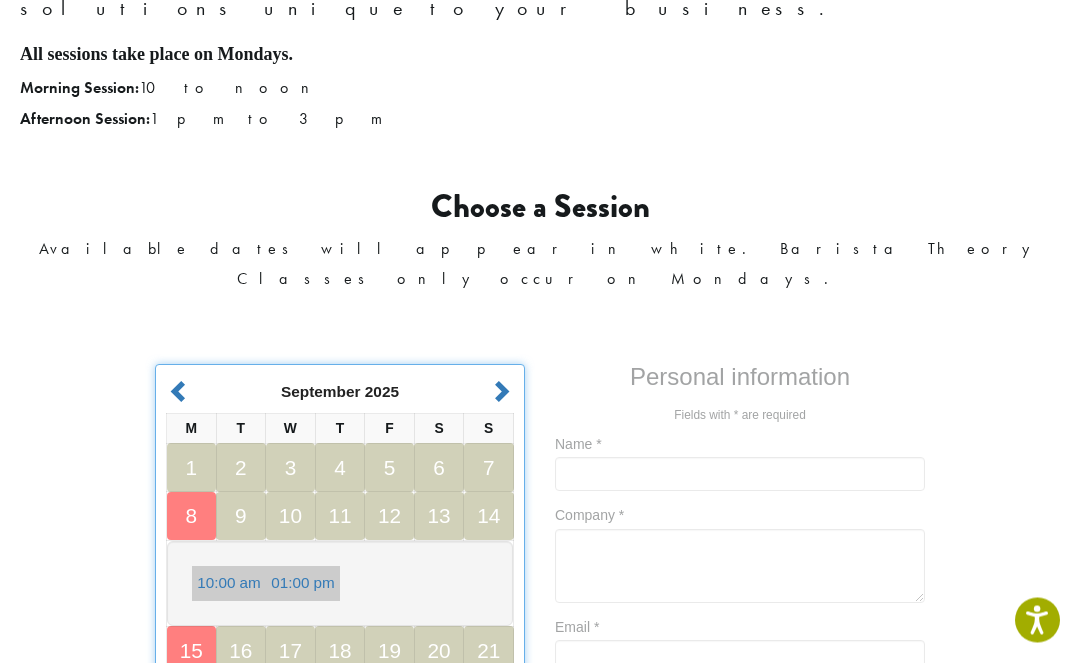 click at bounding box center [740, 650] 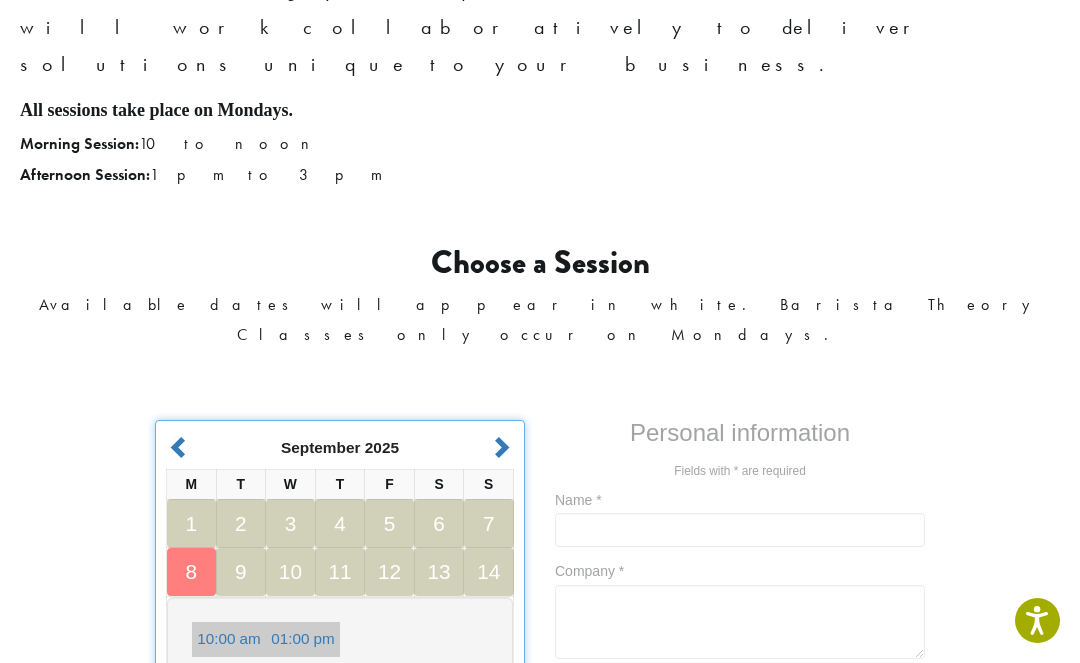 scroll, scrollTop: 1017, scrollLeft: 0, axis: vertical 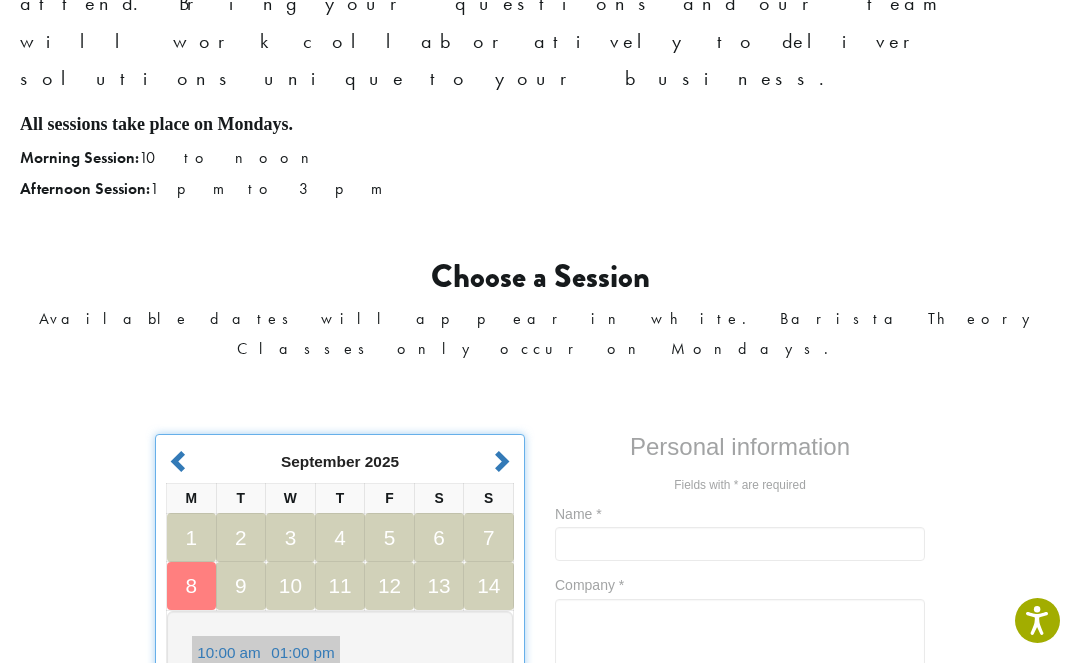 click at bounding box center (740, 719) 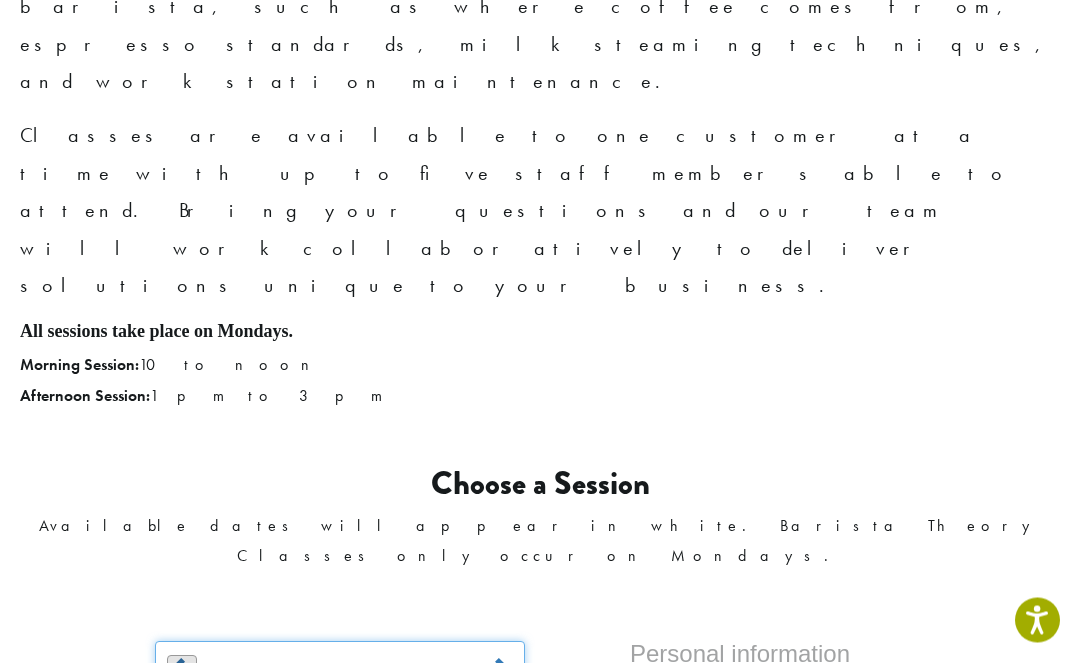 scroll, scrollTop: 810, scrollLeft: 0, axis: vertical 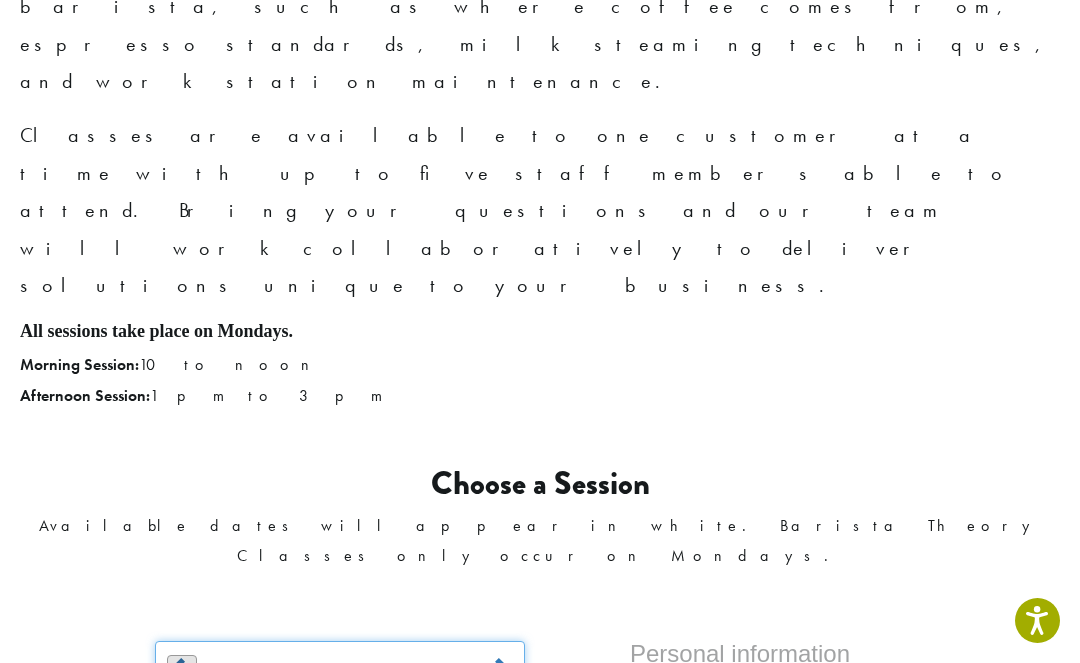 click on "Prev" at bounding box center [182, 665] 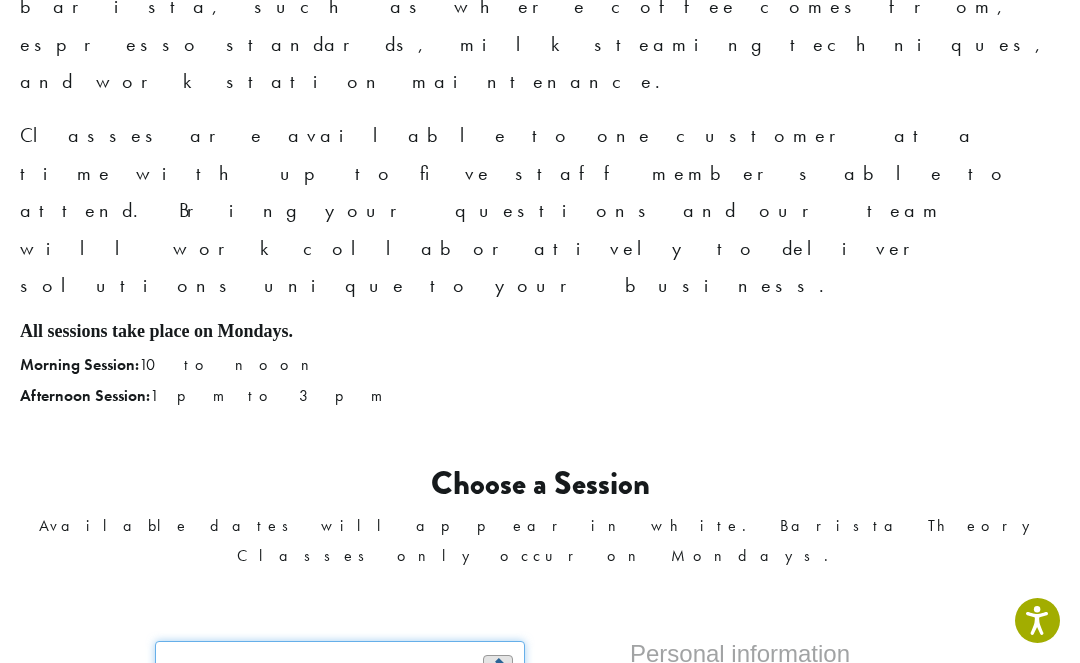 click on "Next" at bounding box center [498, 665] 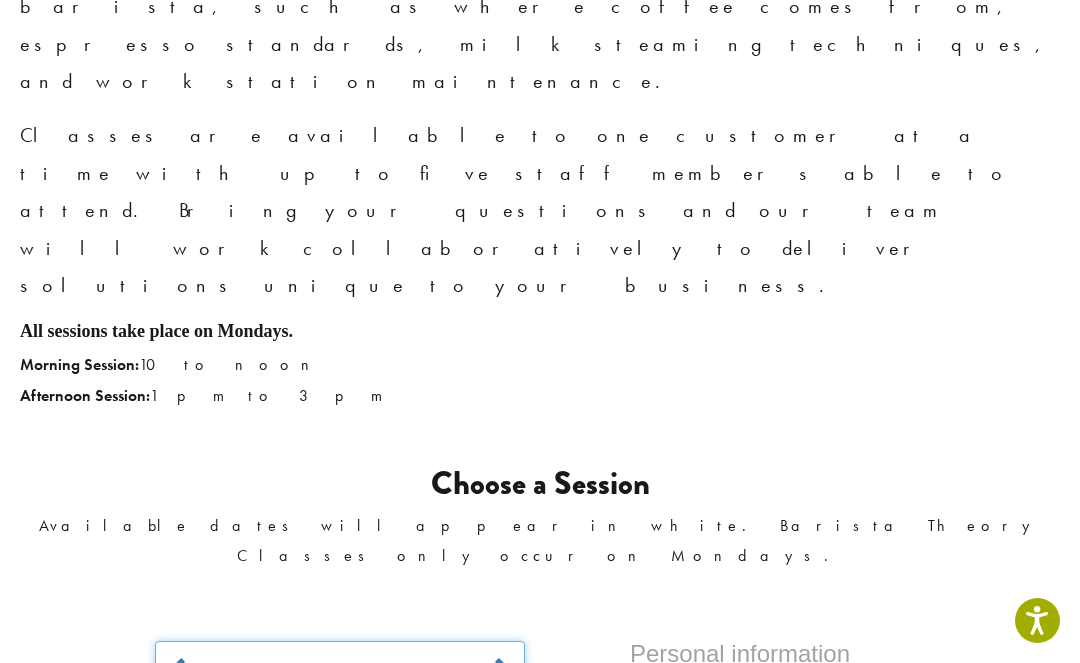 click on "22" at bounding box center [191, 890] 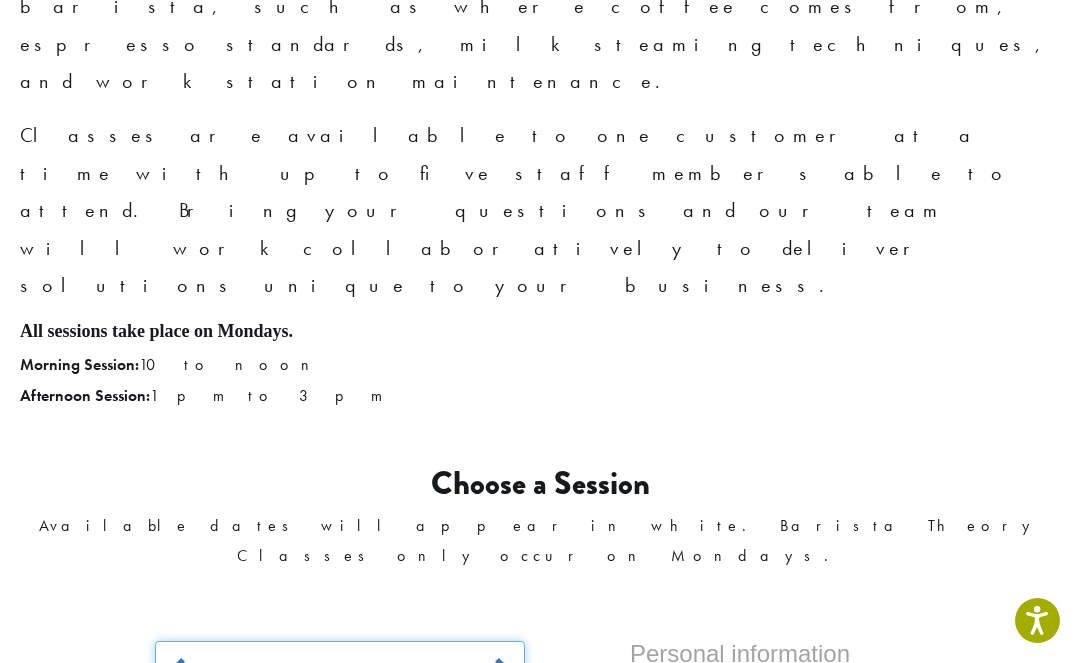 click on "10:00 am" at bounding box center [229, 957] 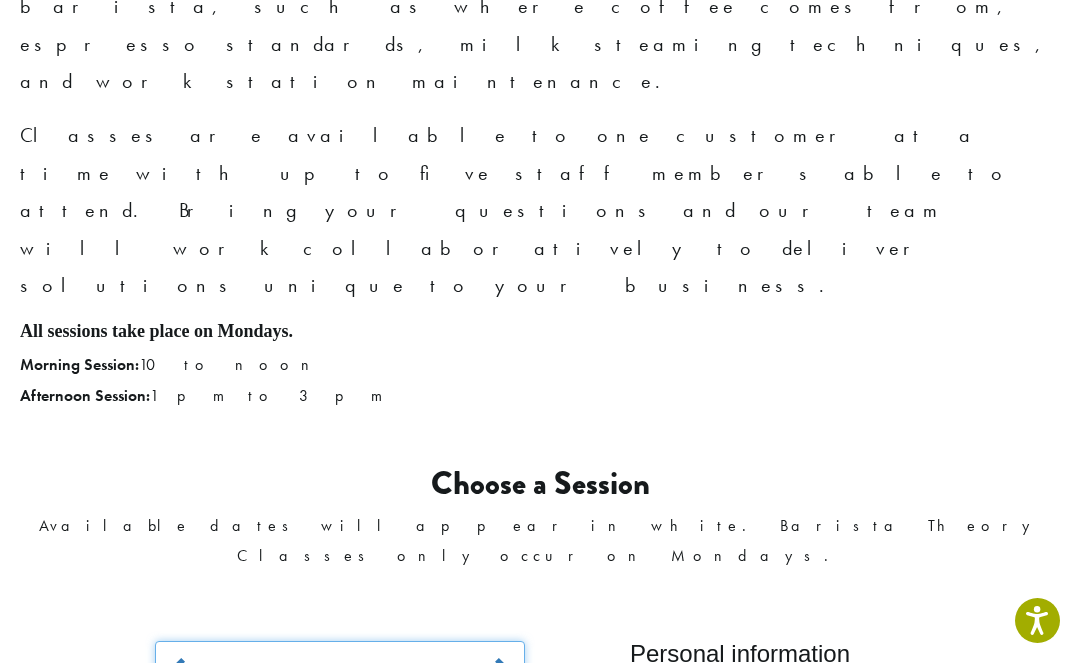 click at bounding box center [740, 751] 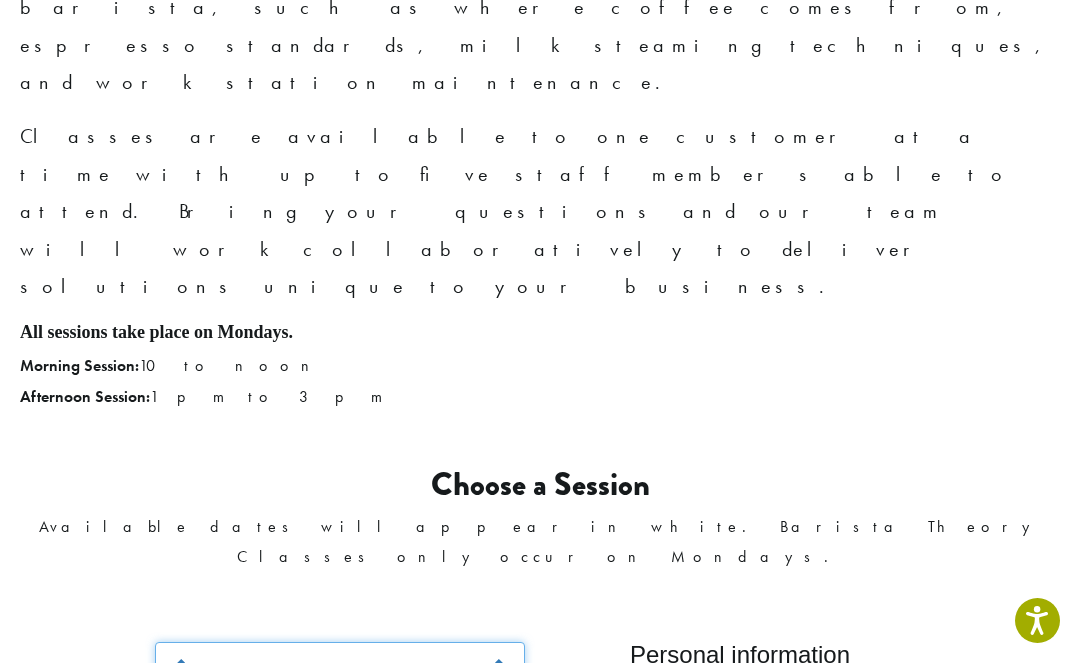 type on "*****" 